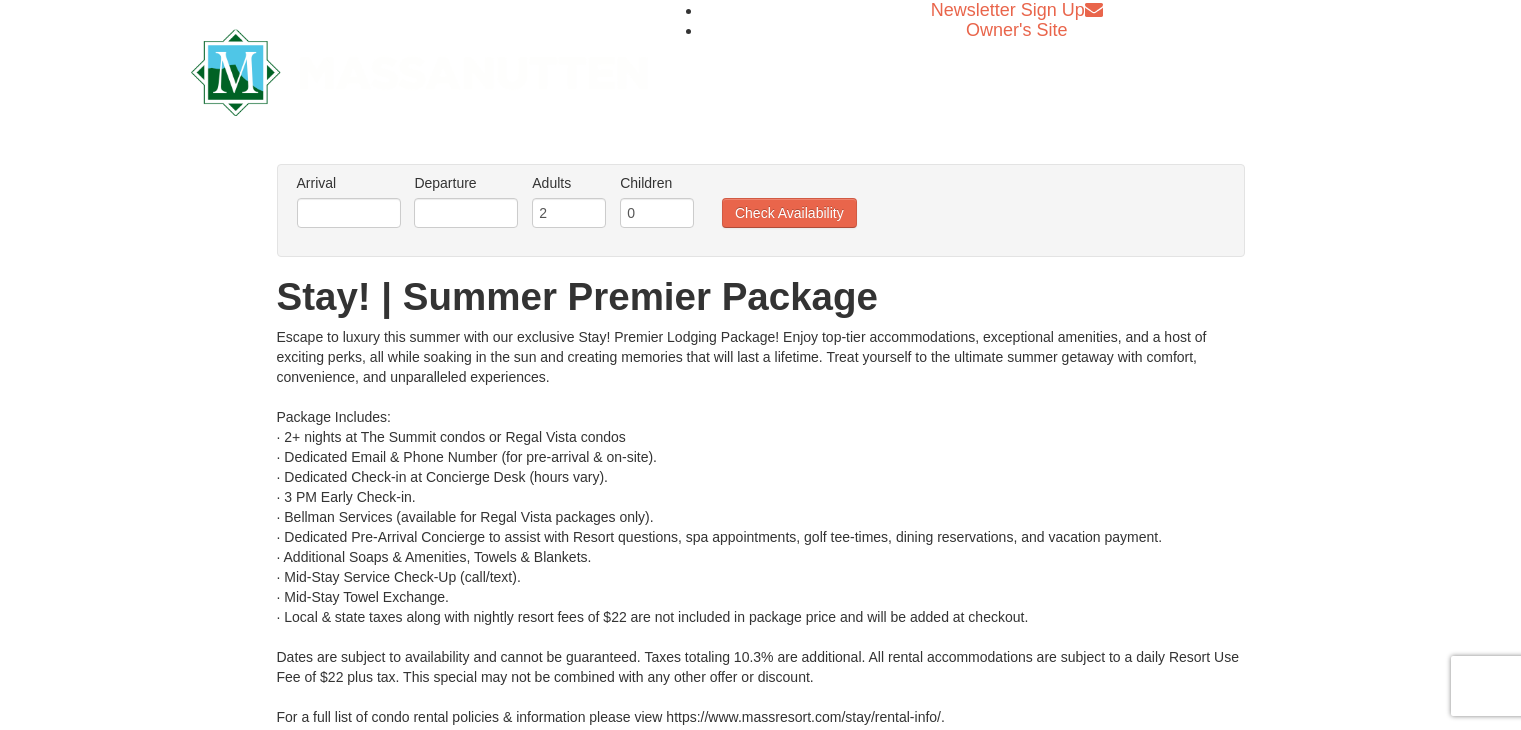 scroll, scrollTop: 0, scrollLeft: 0, axis: both 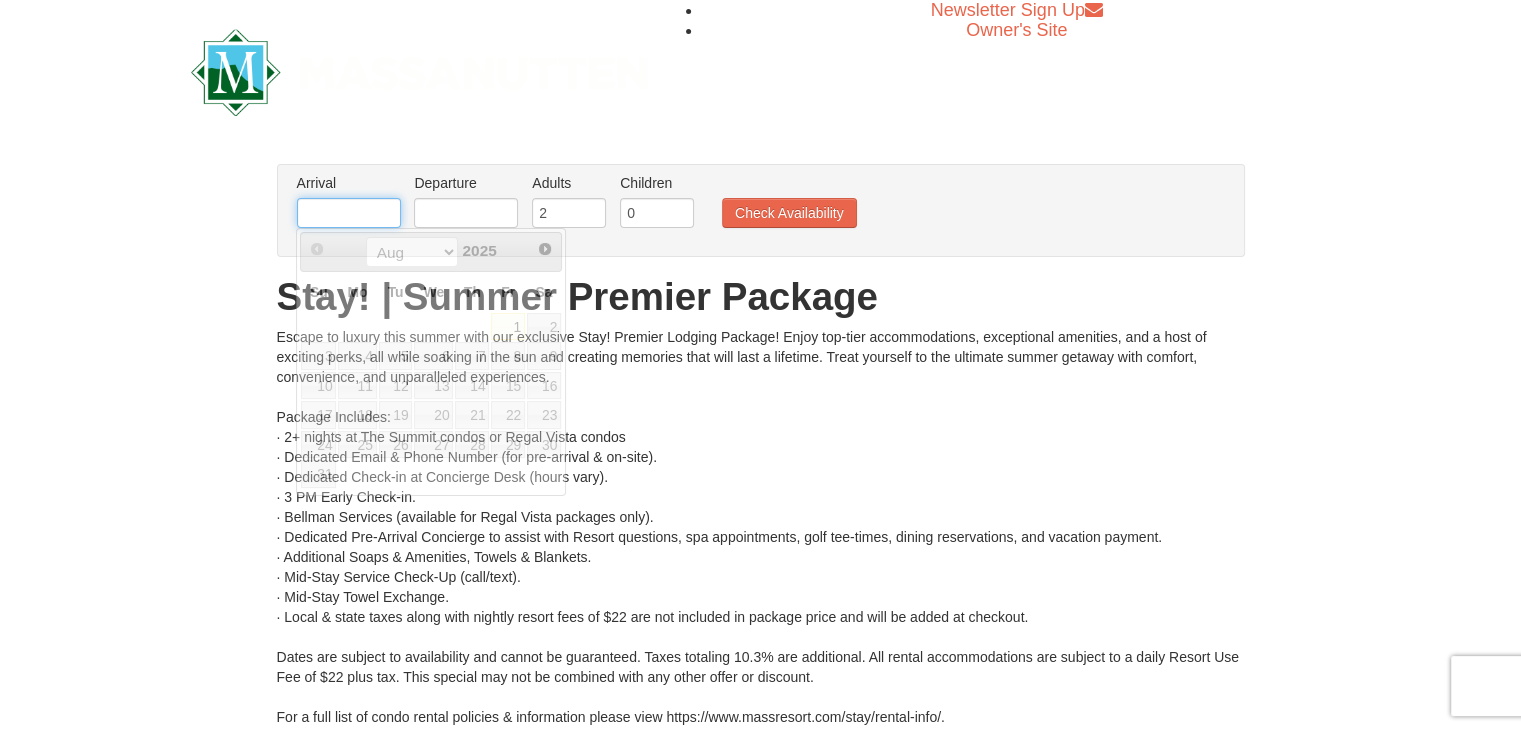 click at bounding box center [349, 213] 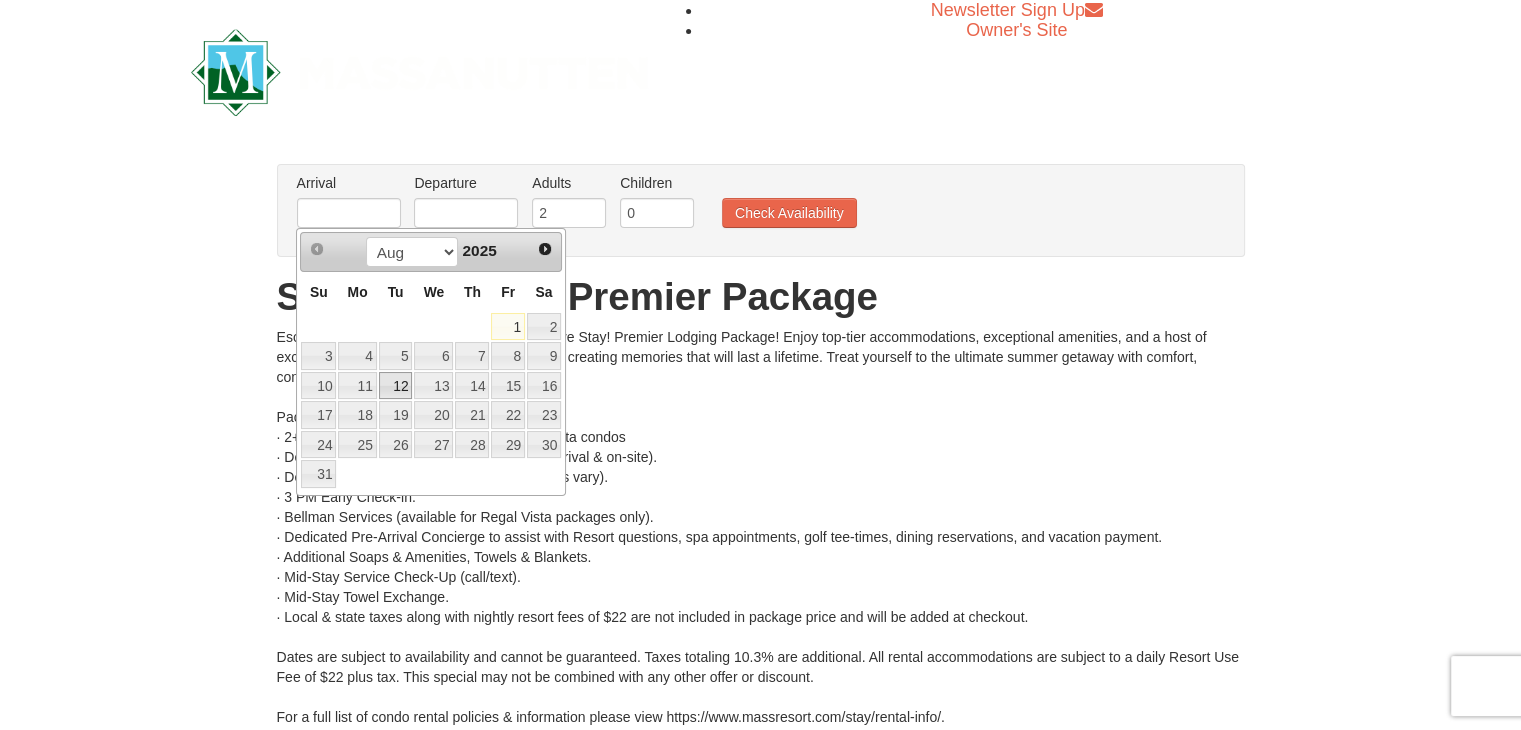 click on "12" at bounding box center [396, 386] 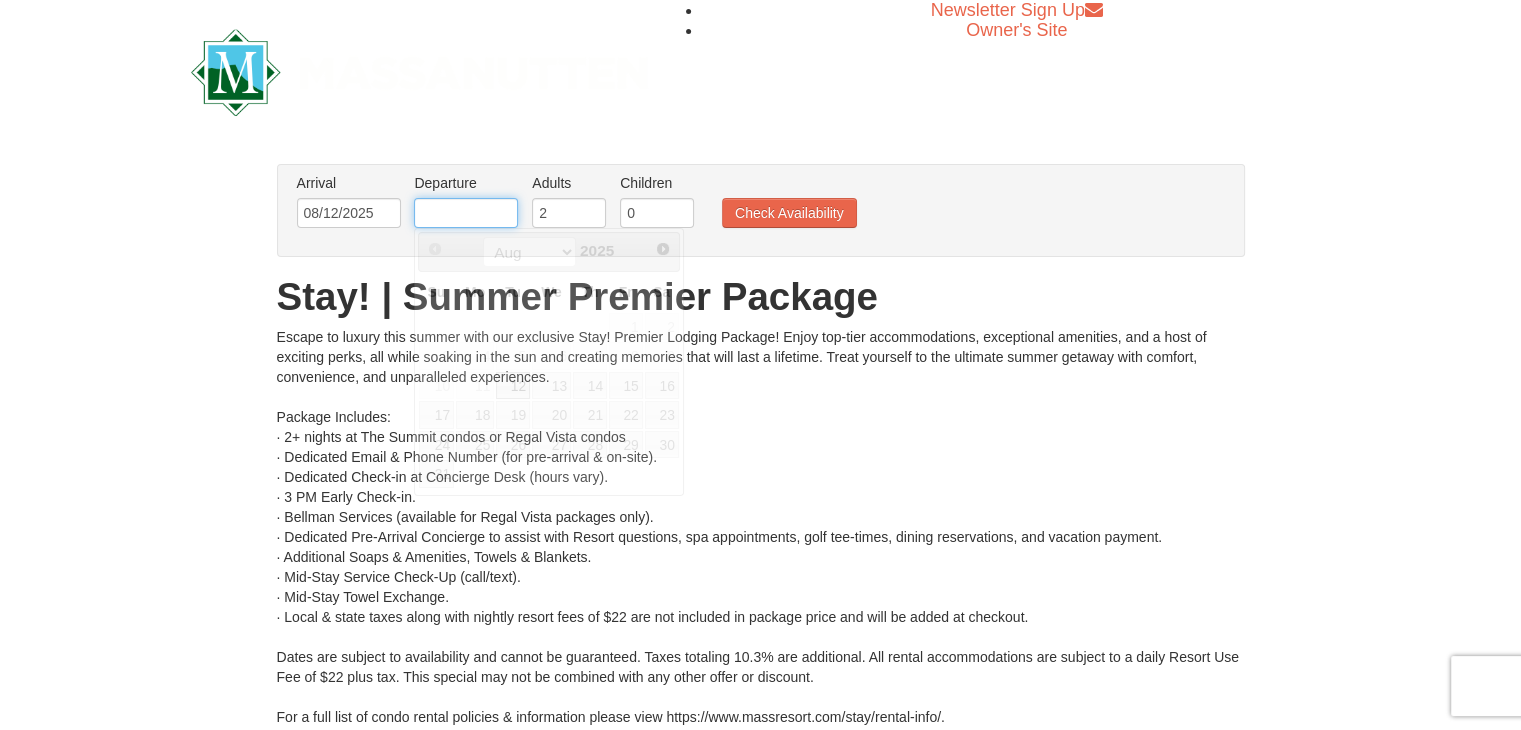click at bounding box center (466, 213) 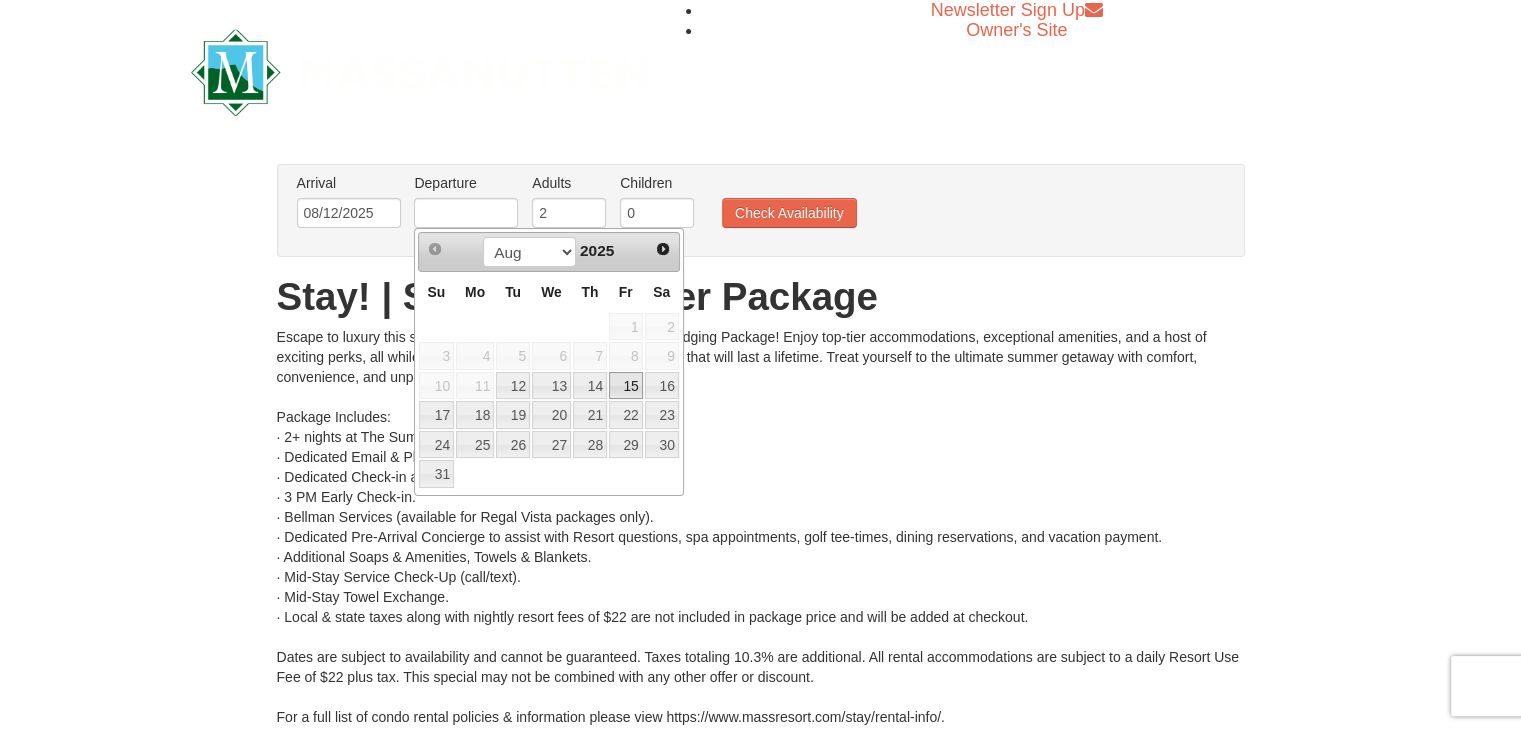click on "15" at bounding box center [626, 386] 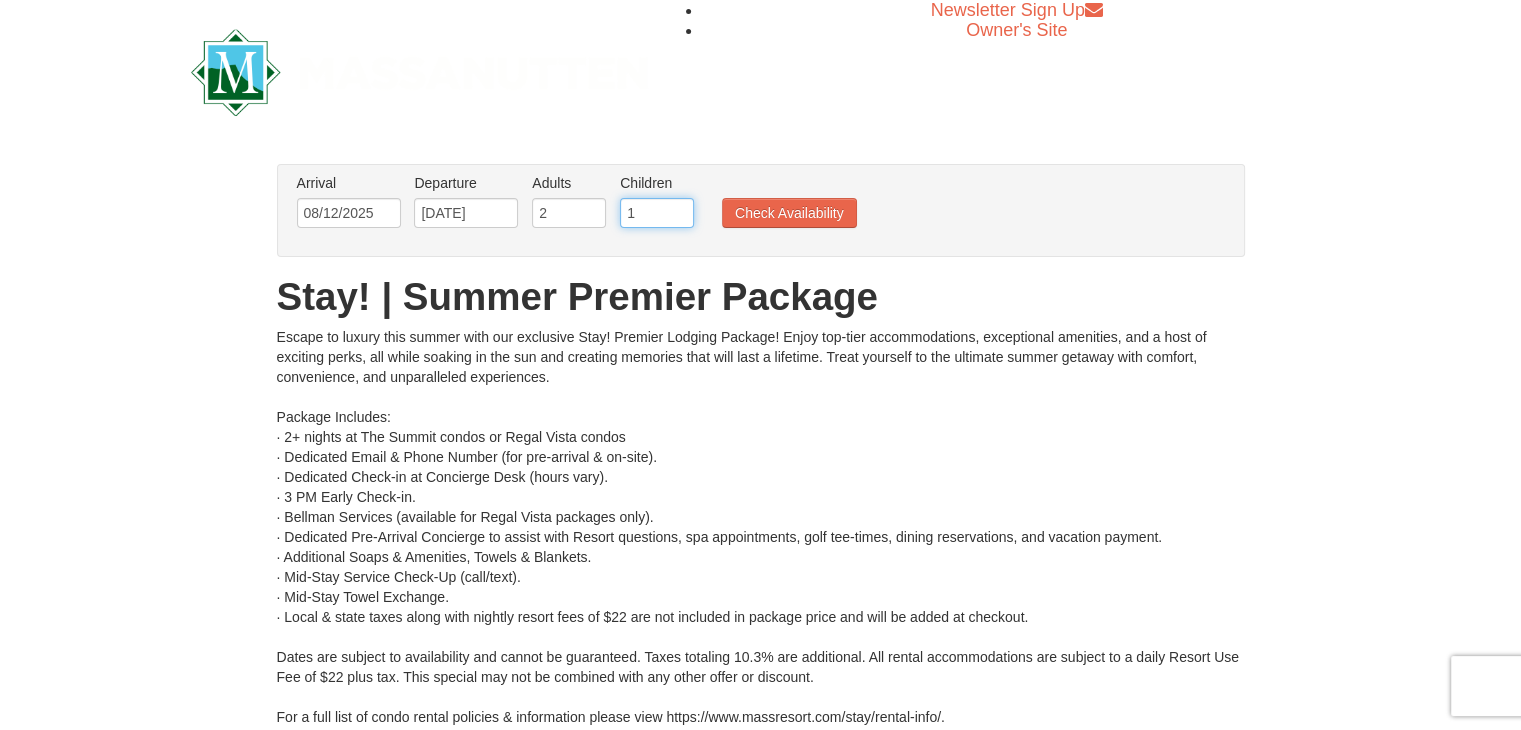 drag, startPoint x: 675, startPoint y: 209, endPoint x: 619, endPoint y: 216, distance: 56.435802 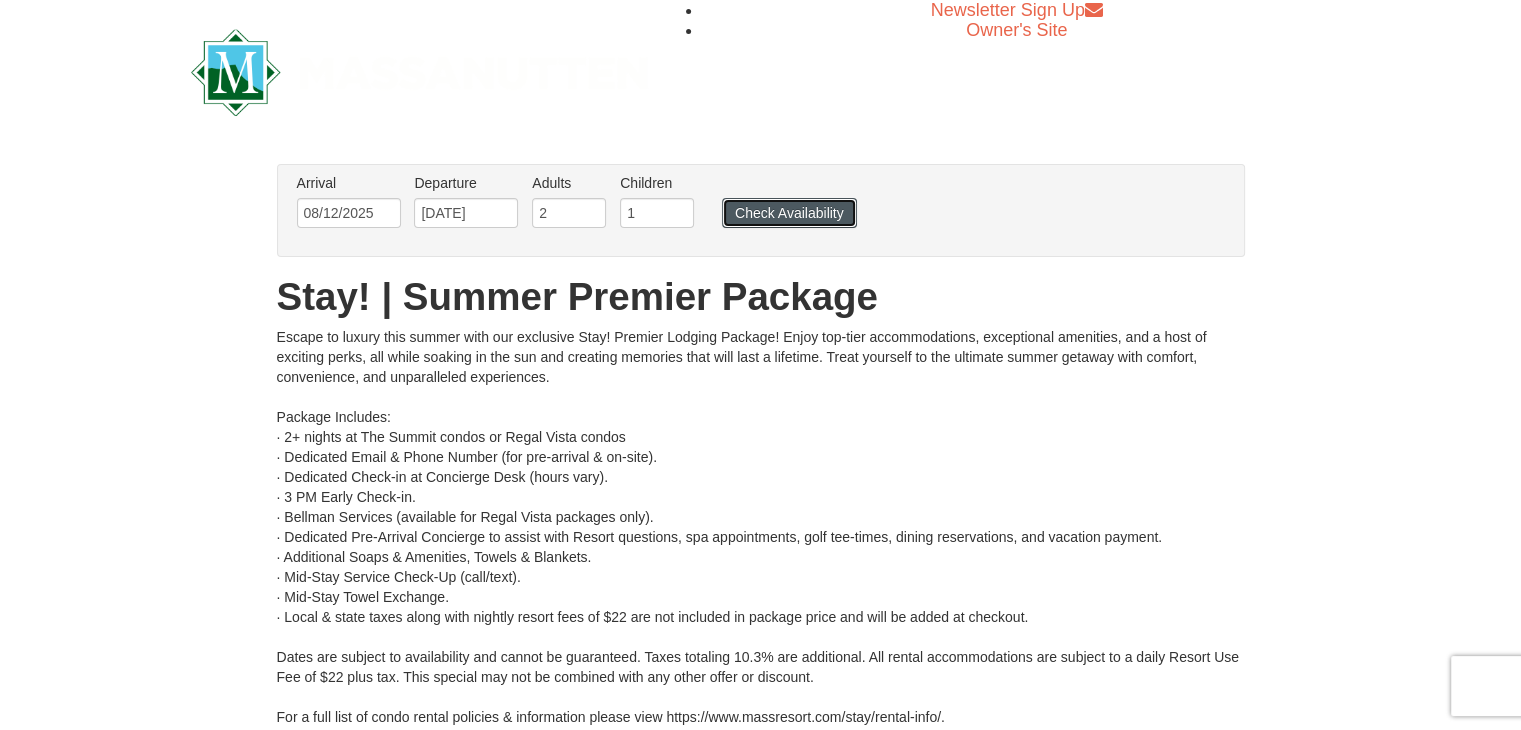 drag, startPoint x: 817, startPoint y: 204, endPoint x: 806, endPoint y: 237, distance: 34.785053 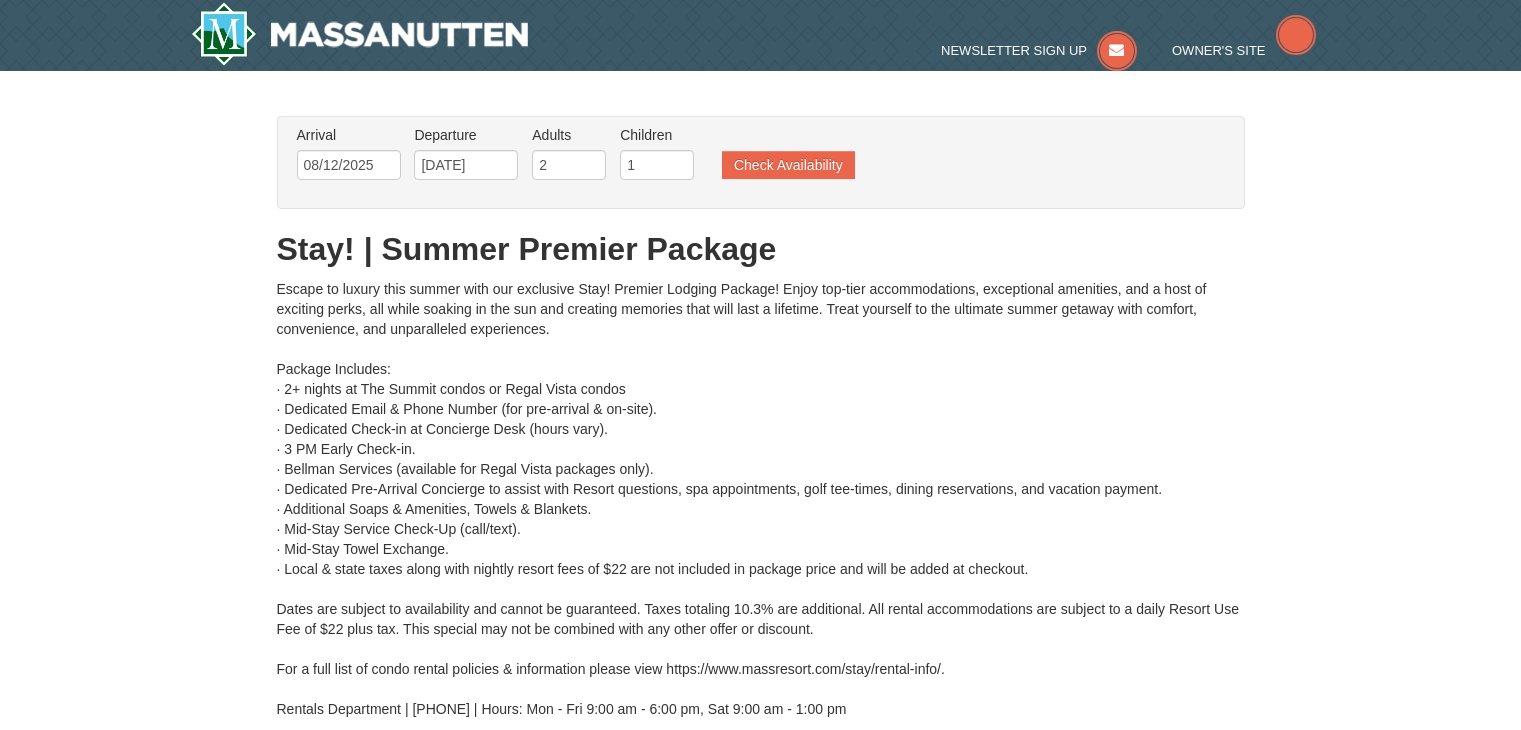 scroll, scrollTop: 0, scrollLeft: 0, axis: both 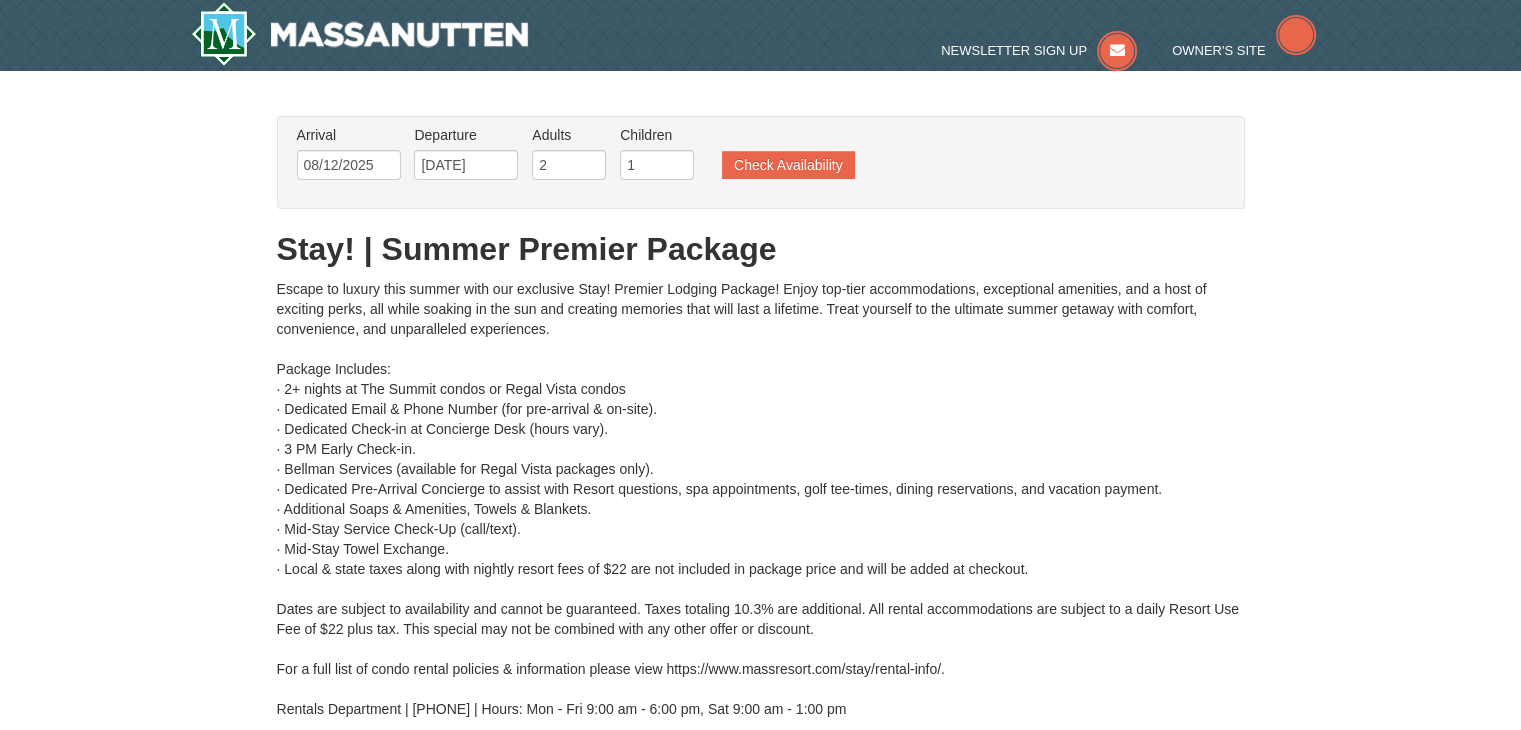 type on "08/12/2025" 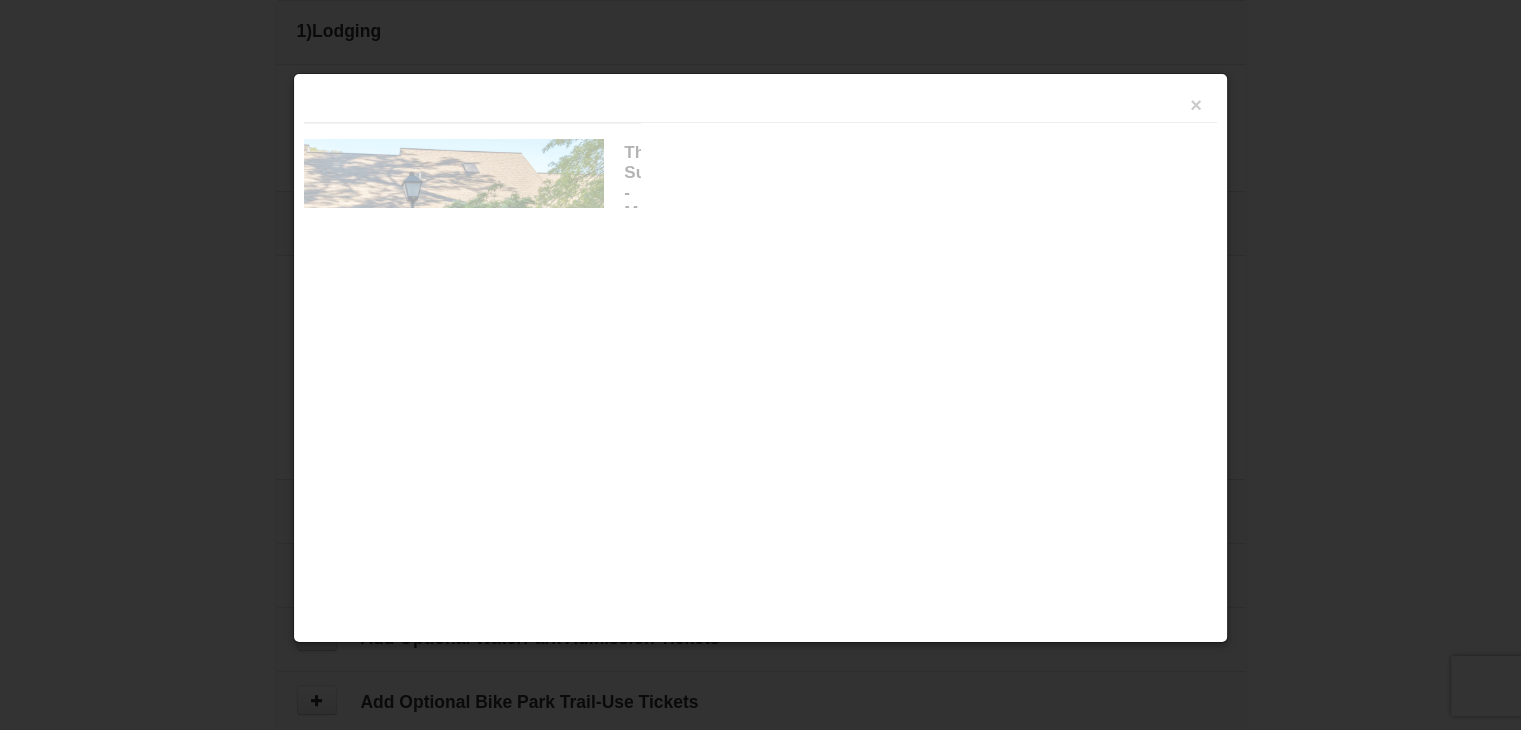 scroll, scrollTop: 891, scrollLeft: 0, axis: vertical 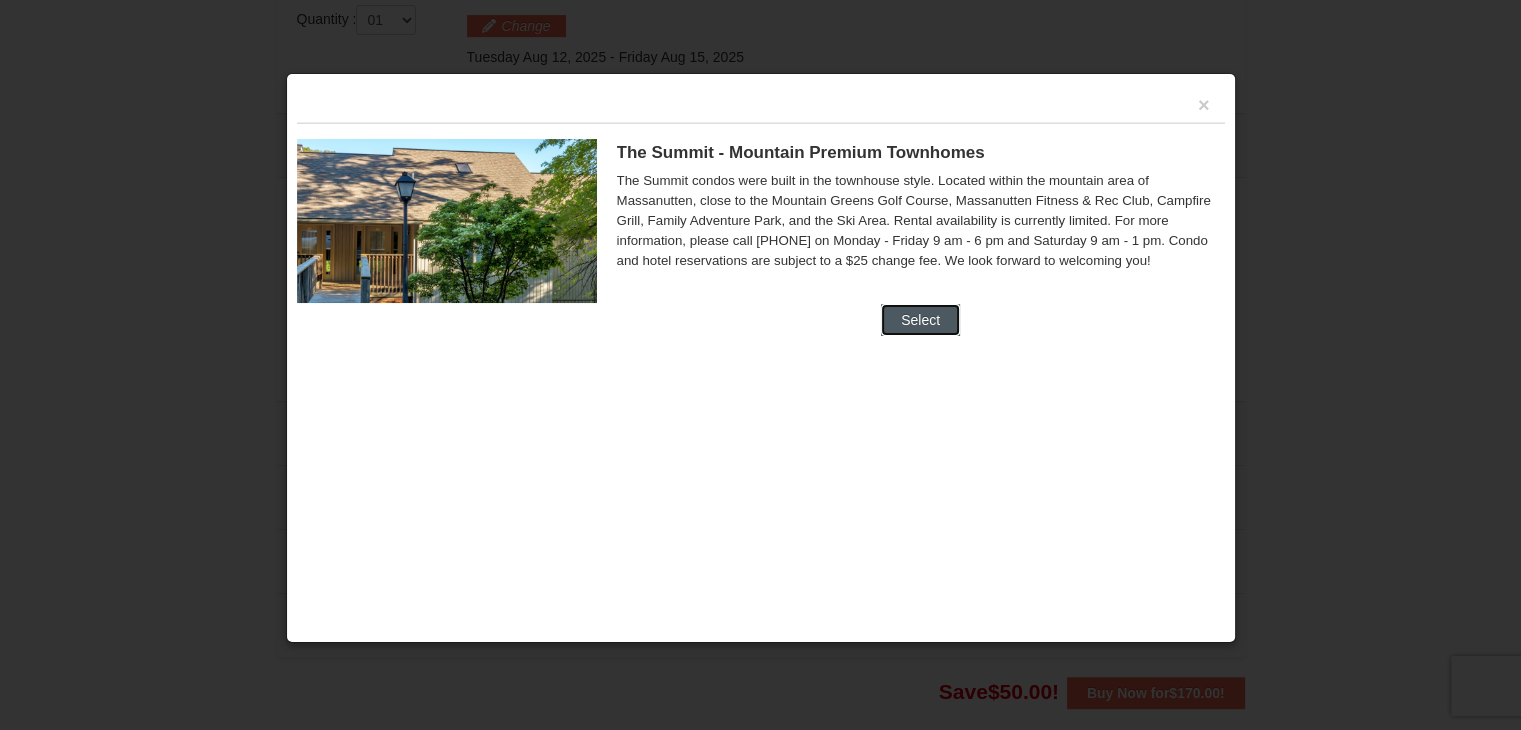 click on "Select" at bounding box center [920, 320] 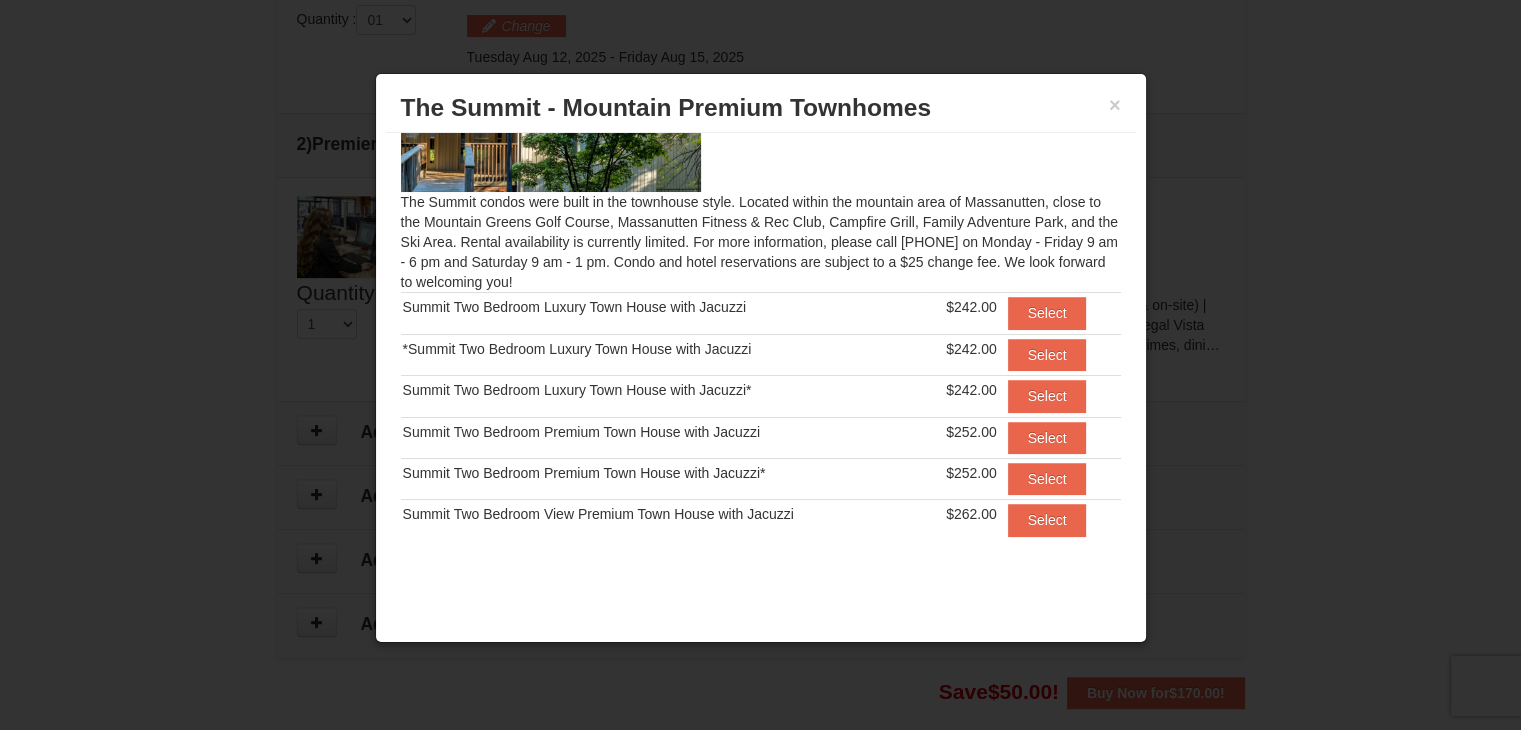 scroll, scrollTop: 120, scrollLeft: 0, axis: vertical 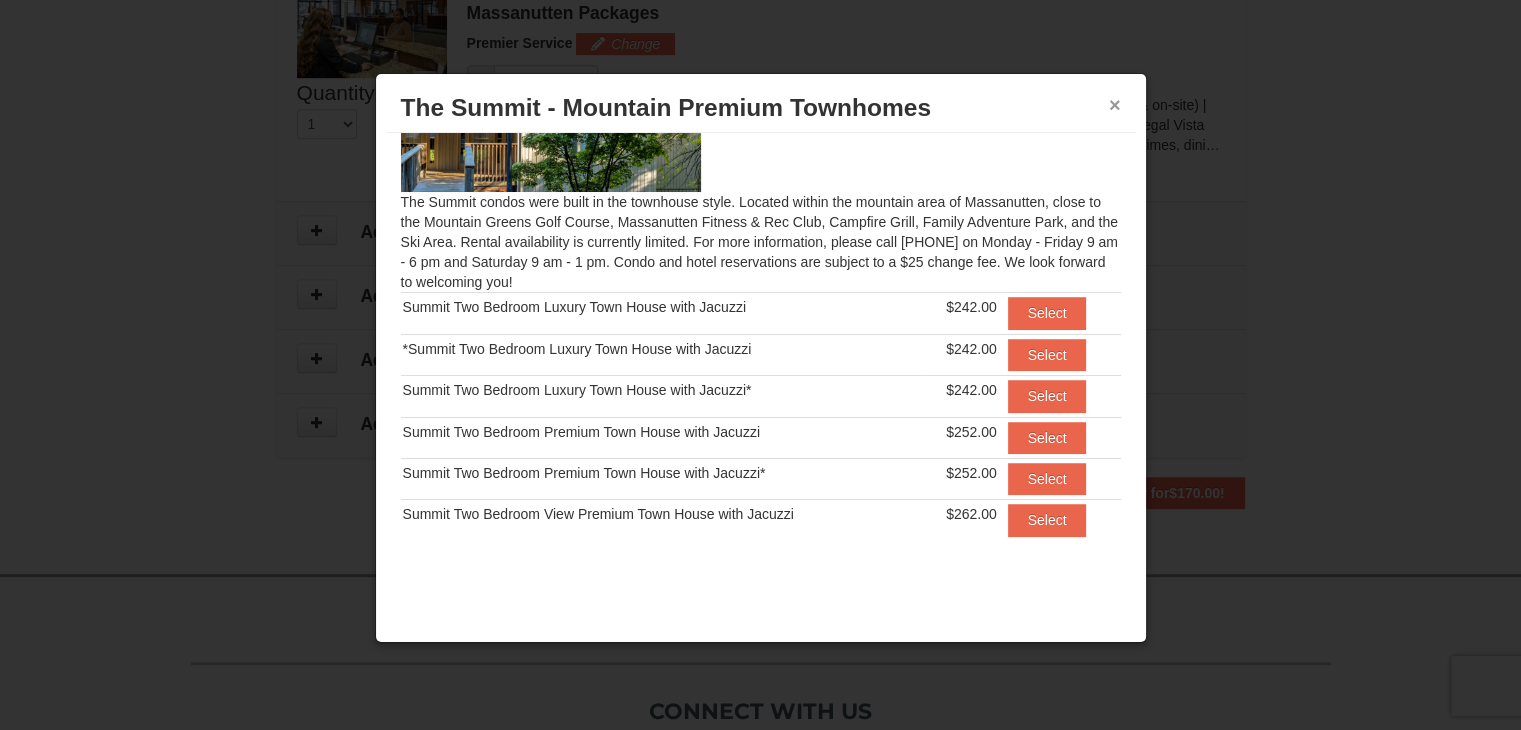click on "×" at bounding box center [1115, 105] 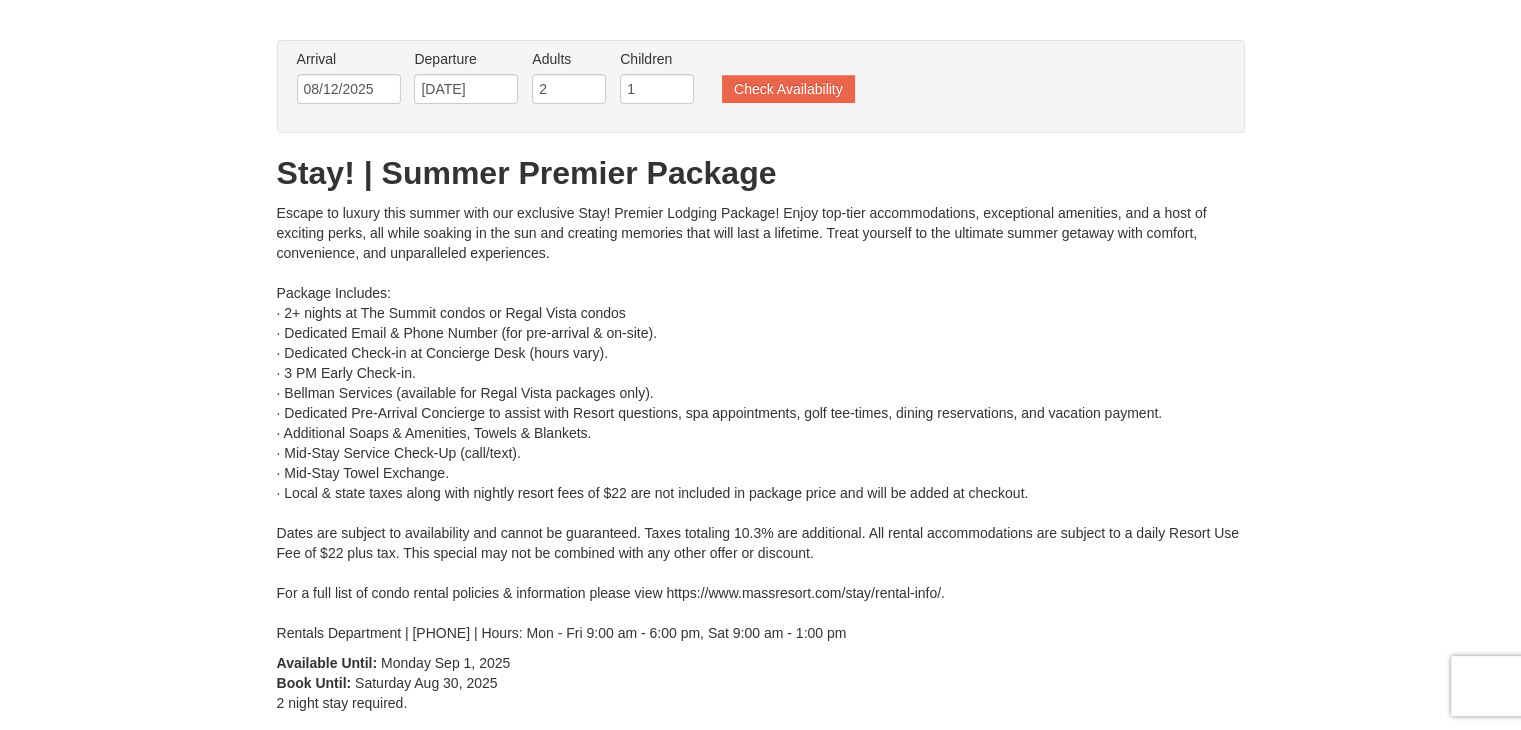 scroll, scrollTop: 0, scrollLeft: 0, axis: both 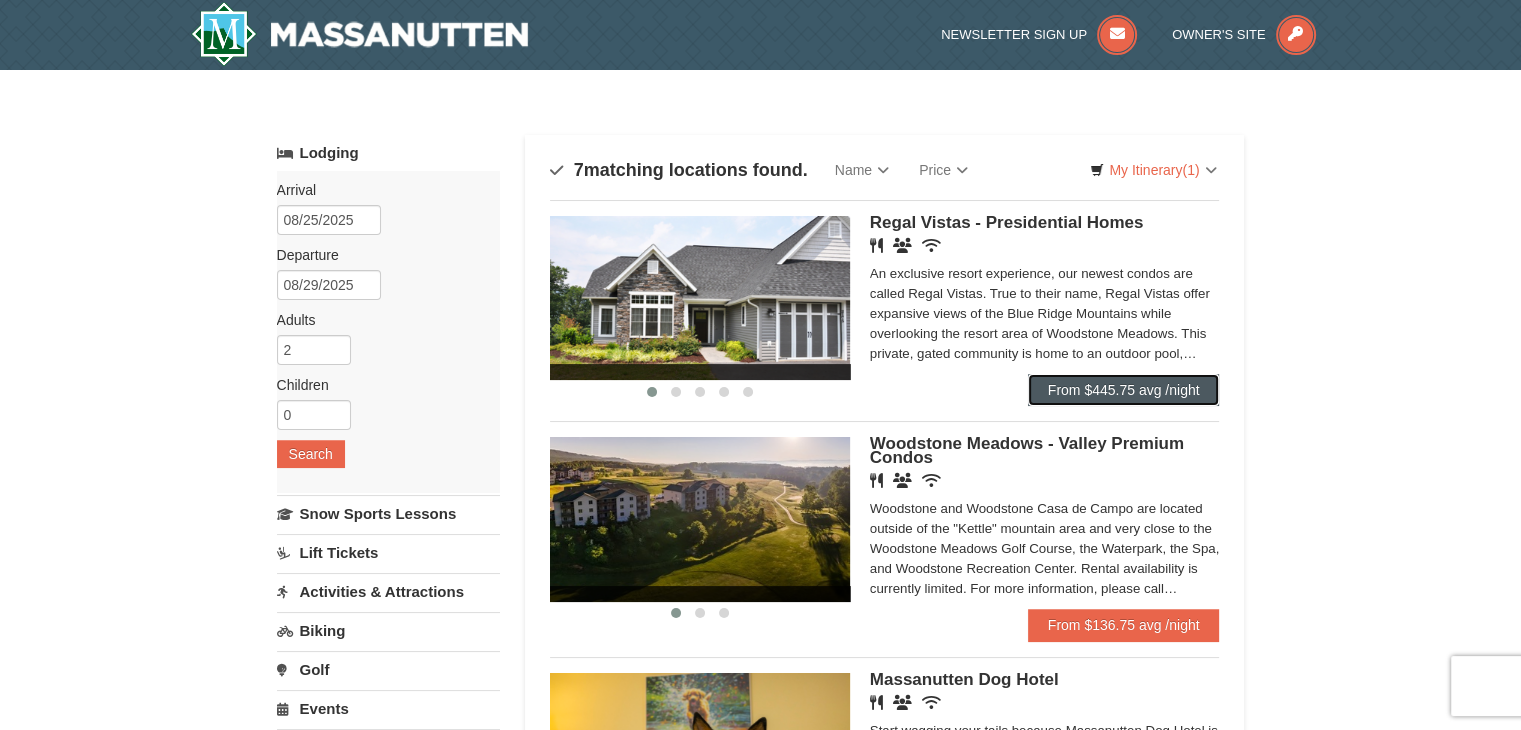click on "From $445.75 avg /night" at bounding box center (1124, 390) 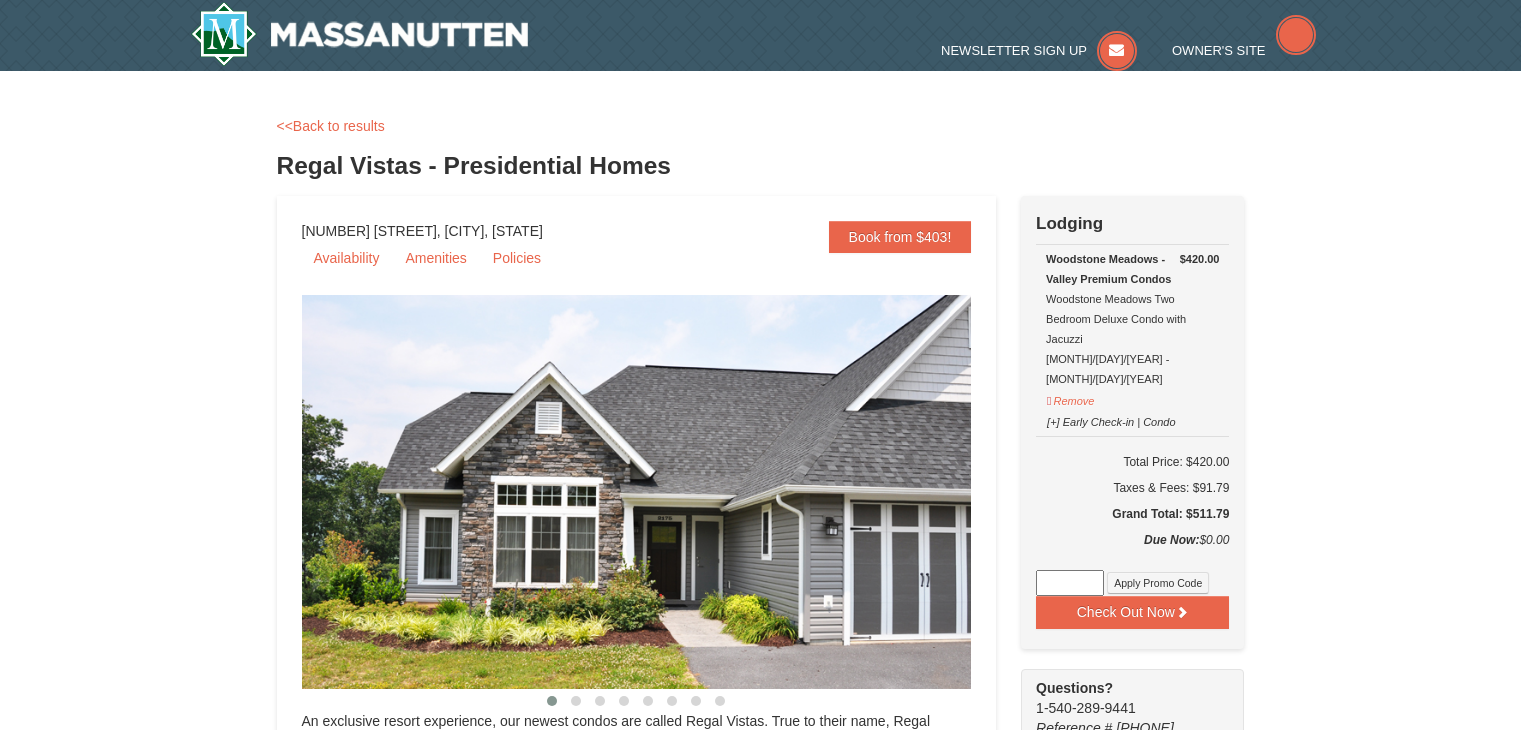 scroll, scrollTop: 0, scrollLeft: 0, axis: both 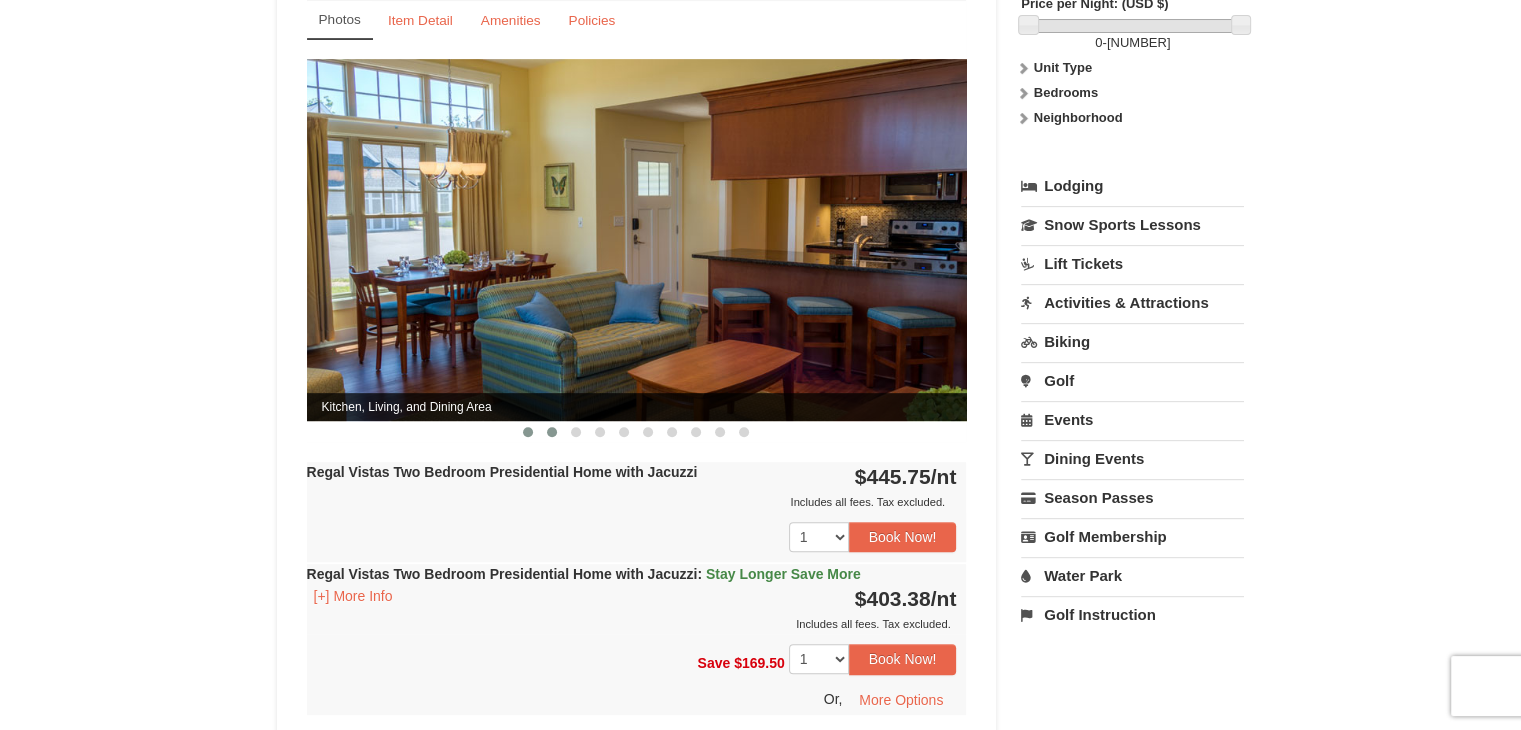 click at bounding box center (552, 432) 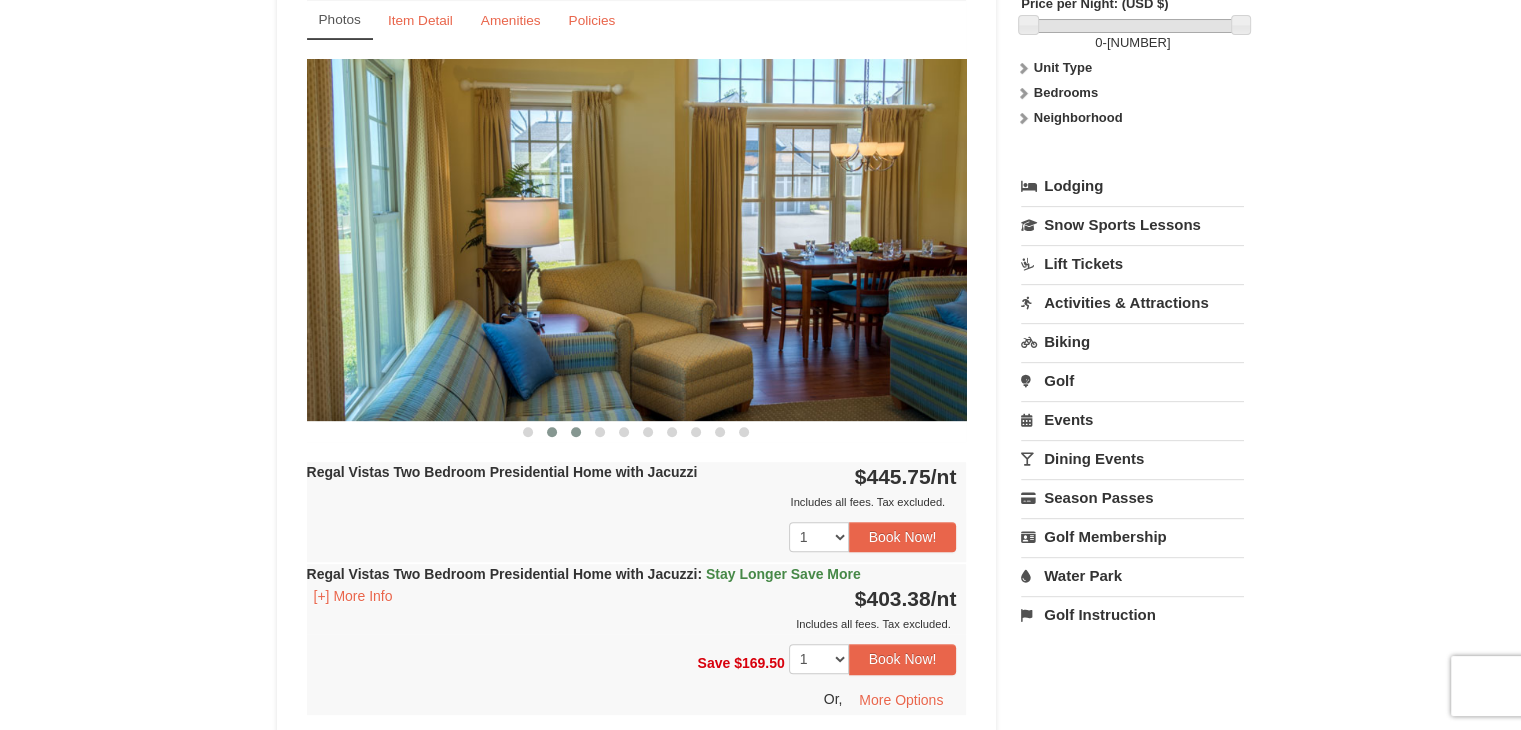 click at bounding box center (576, 432) 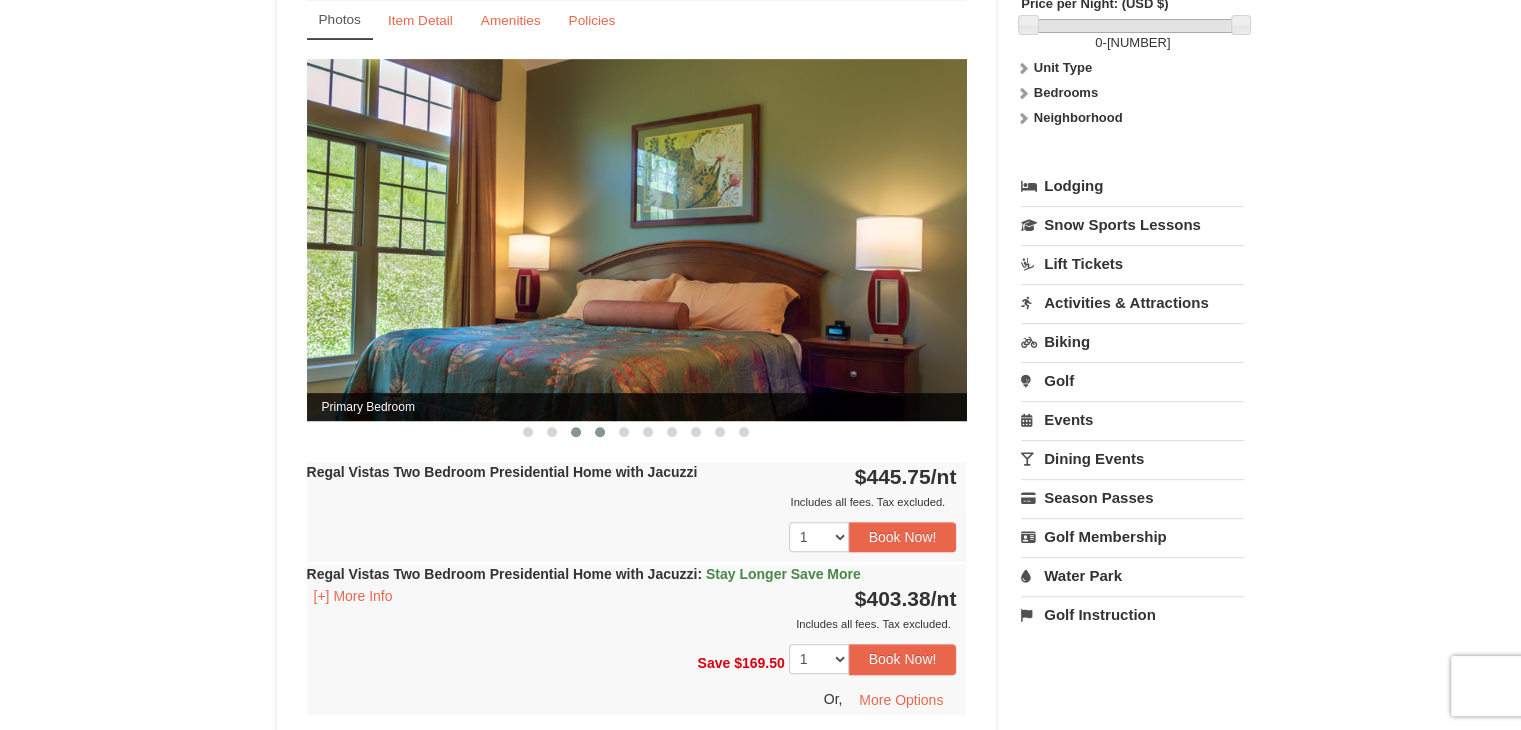 click at bounding box center [600, 432] 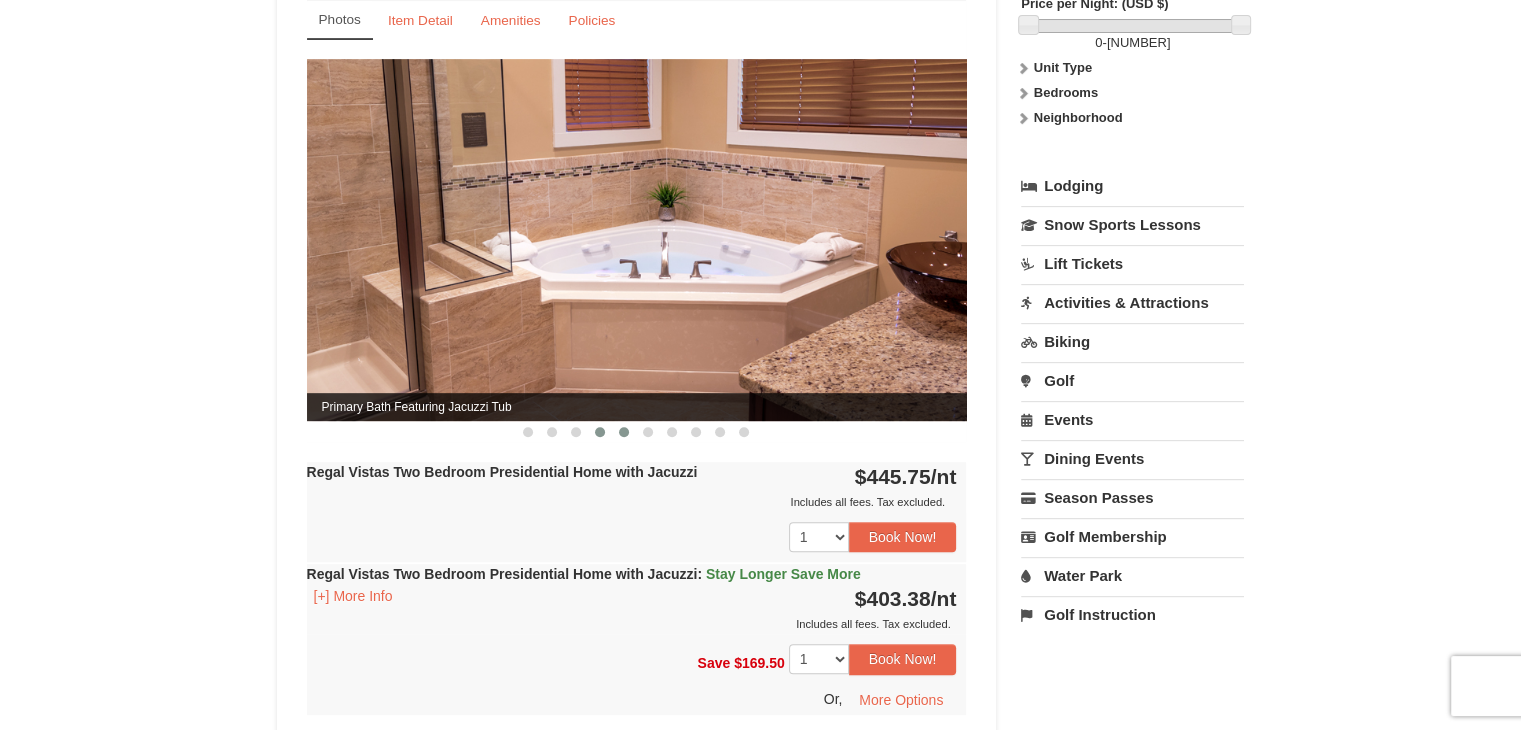 click at bounding box center [624, 432] 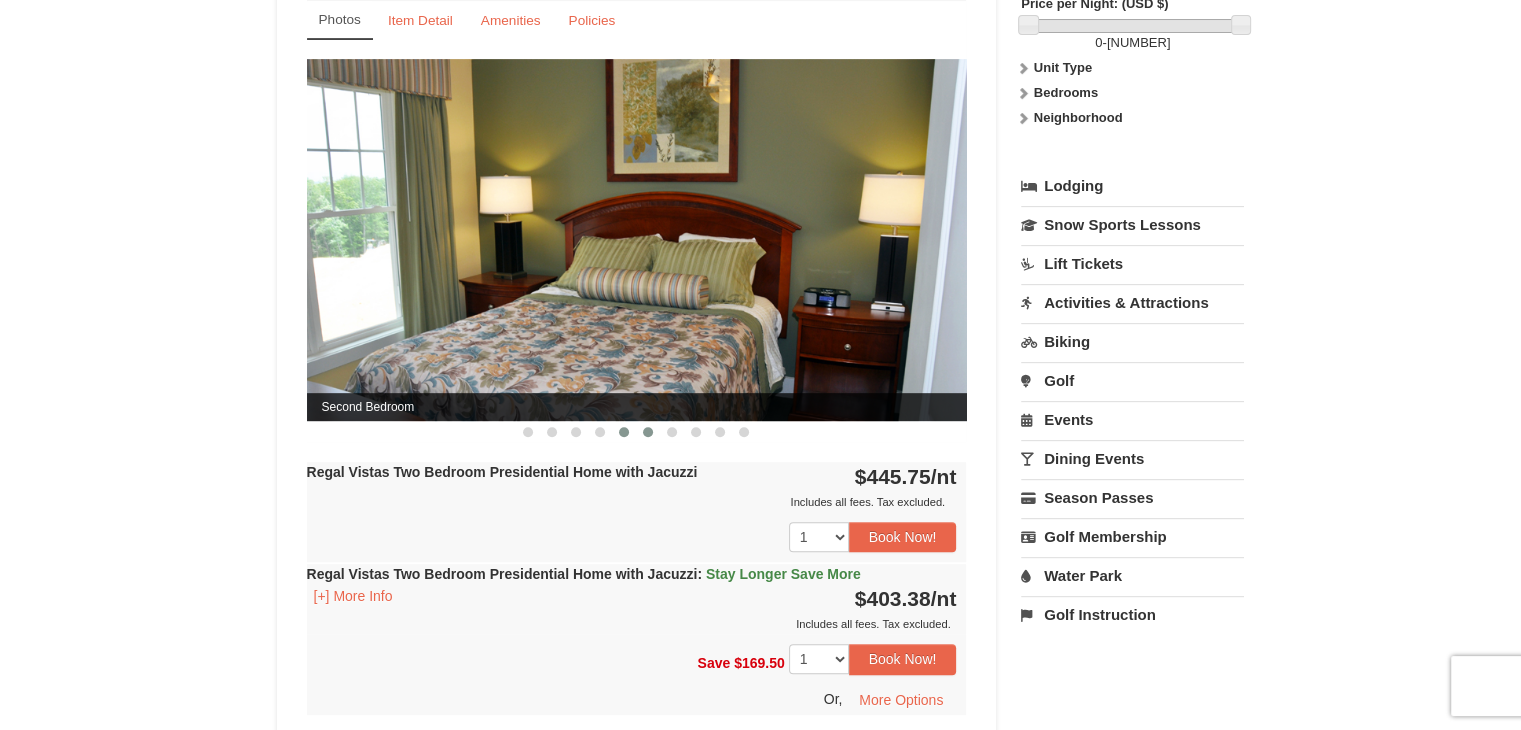 click at bounding box center (648, 432) 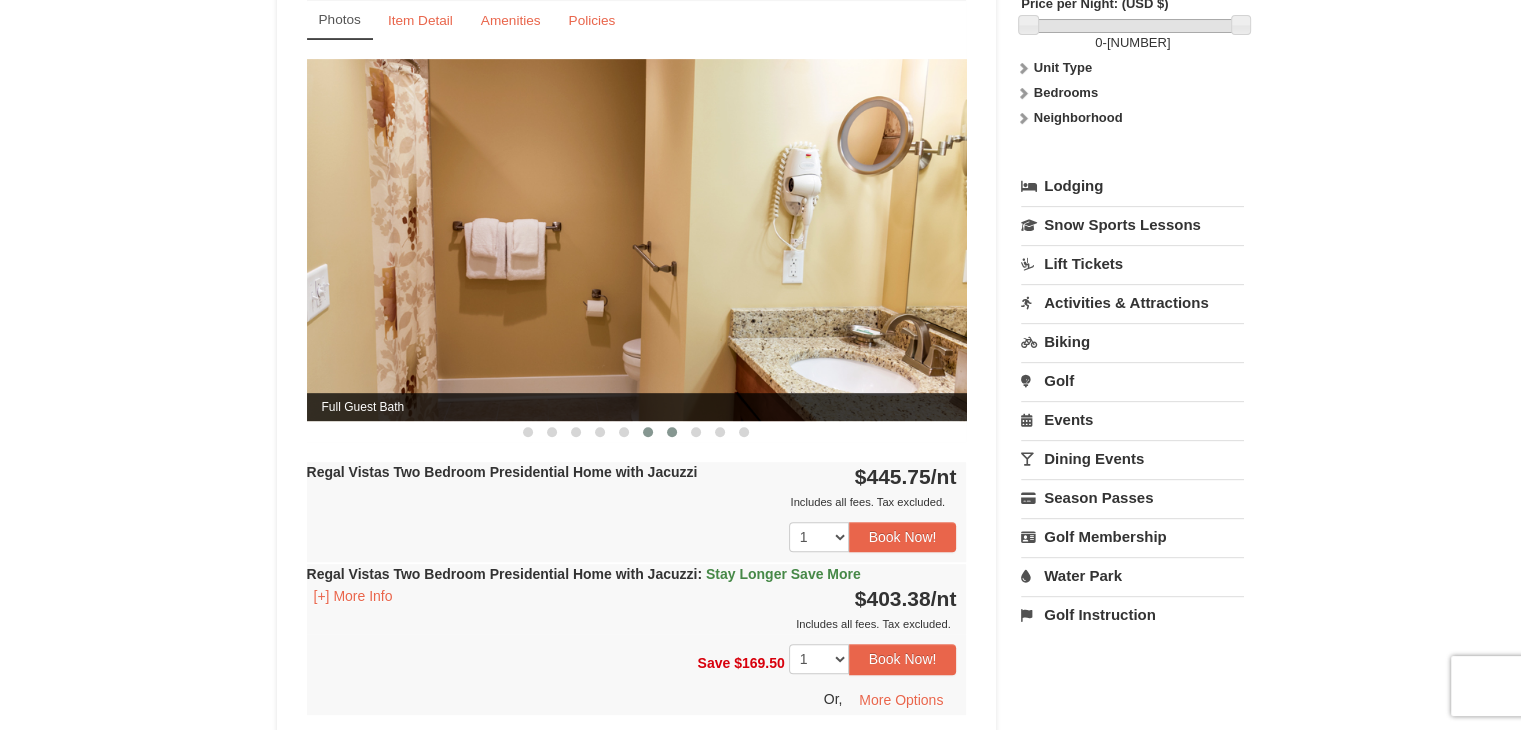 click at bounding box center (672, 432) 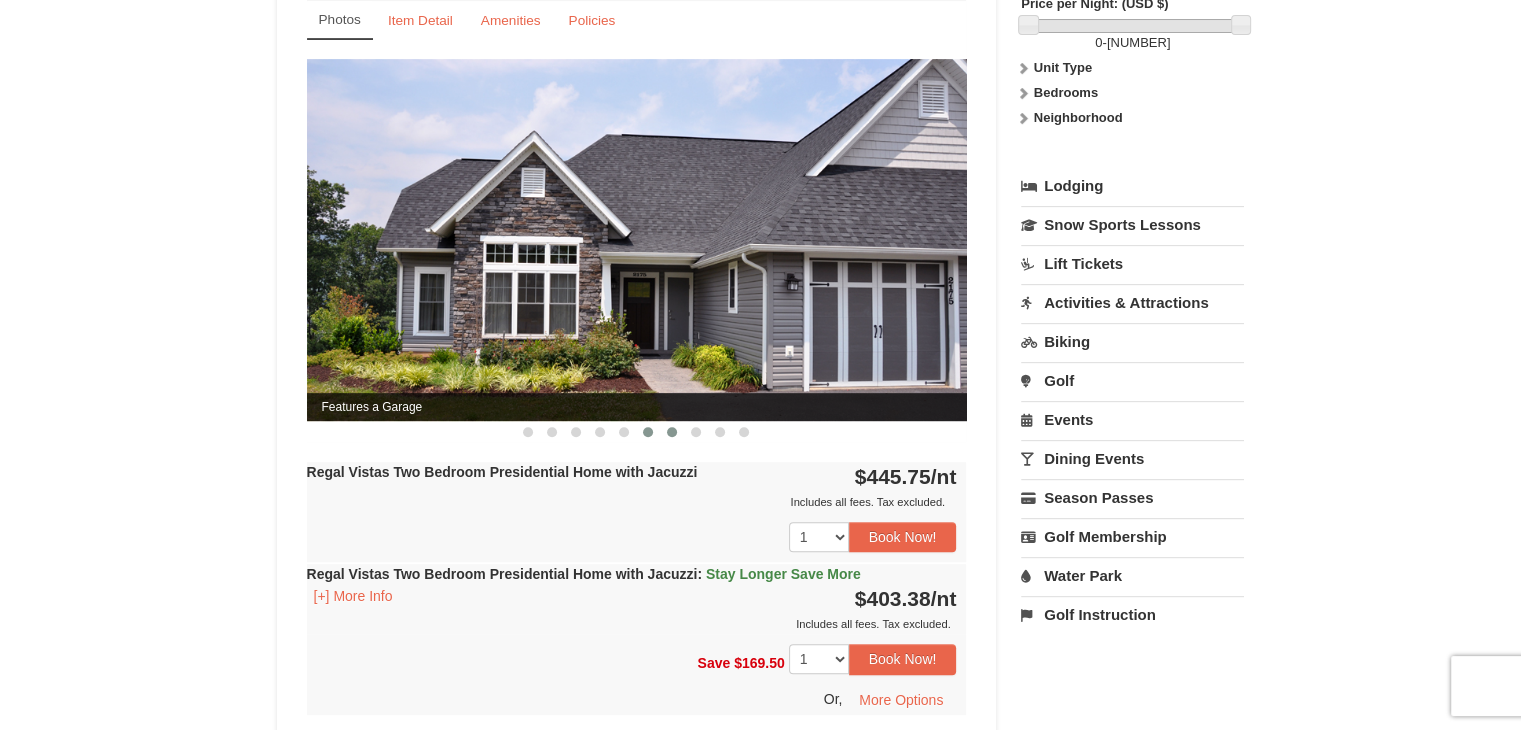 click at bounding box center (648, 432) 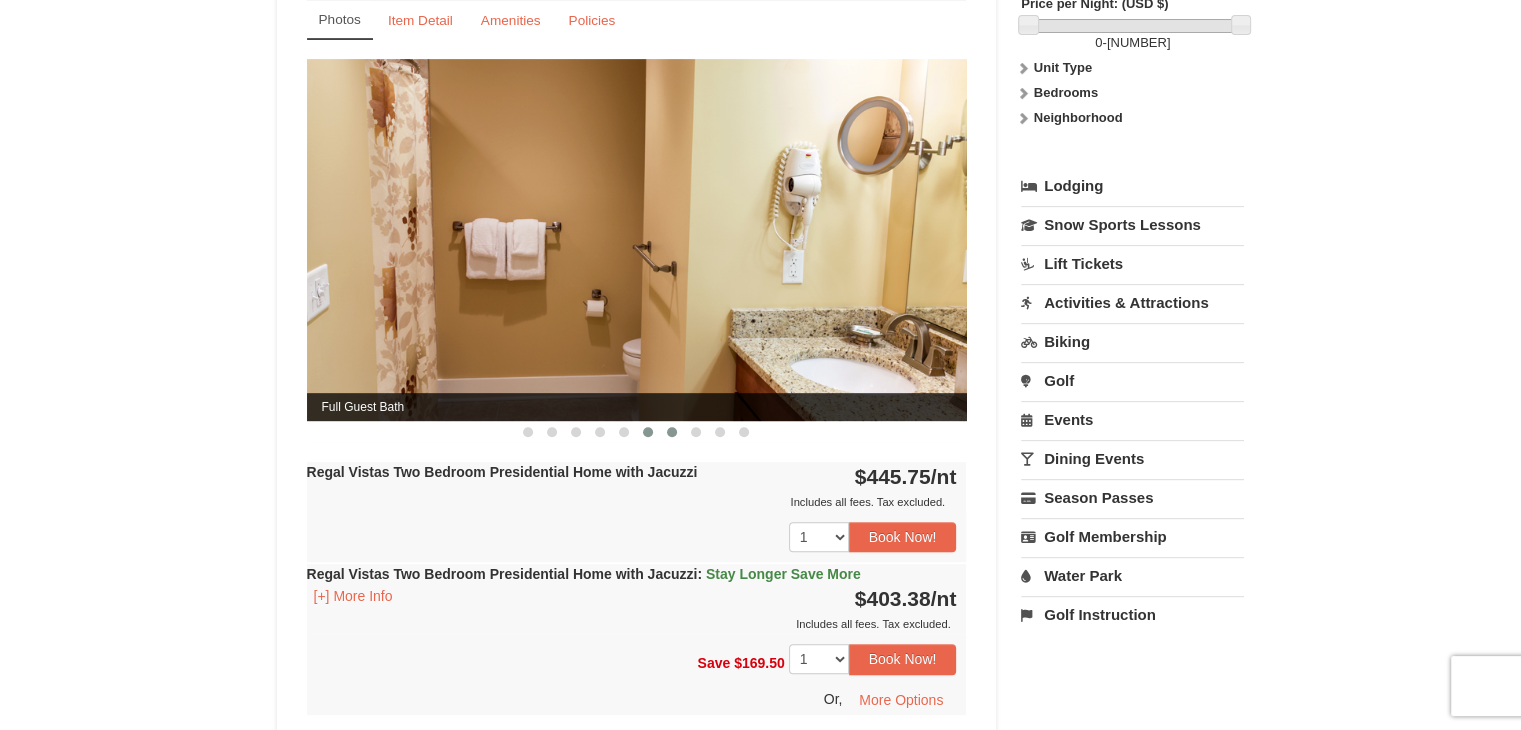click at bounding box center [672, 432] 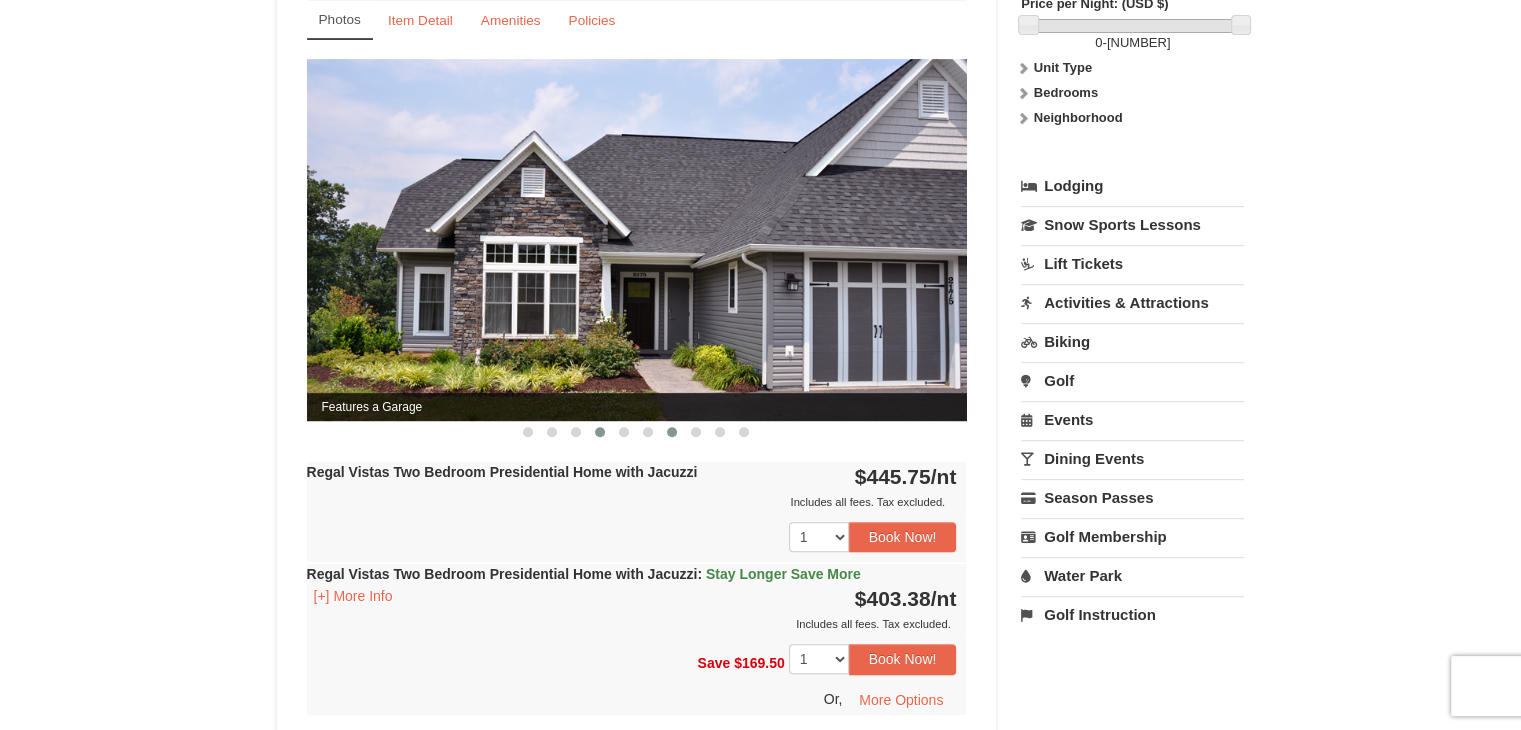 click at bounding box center (600, 432) 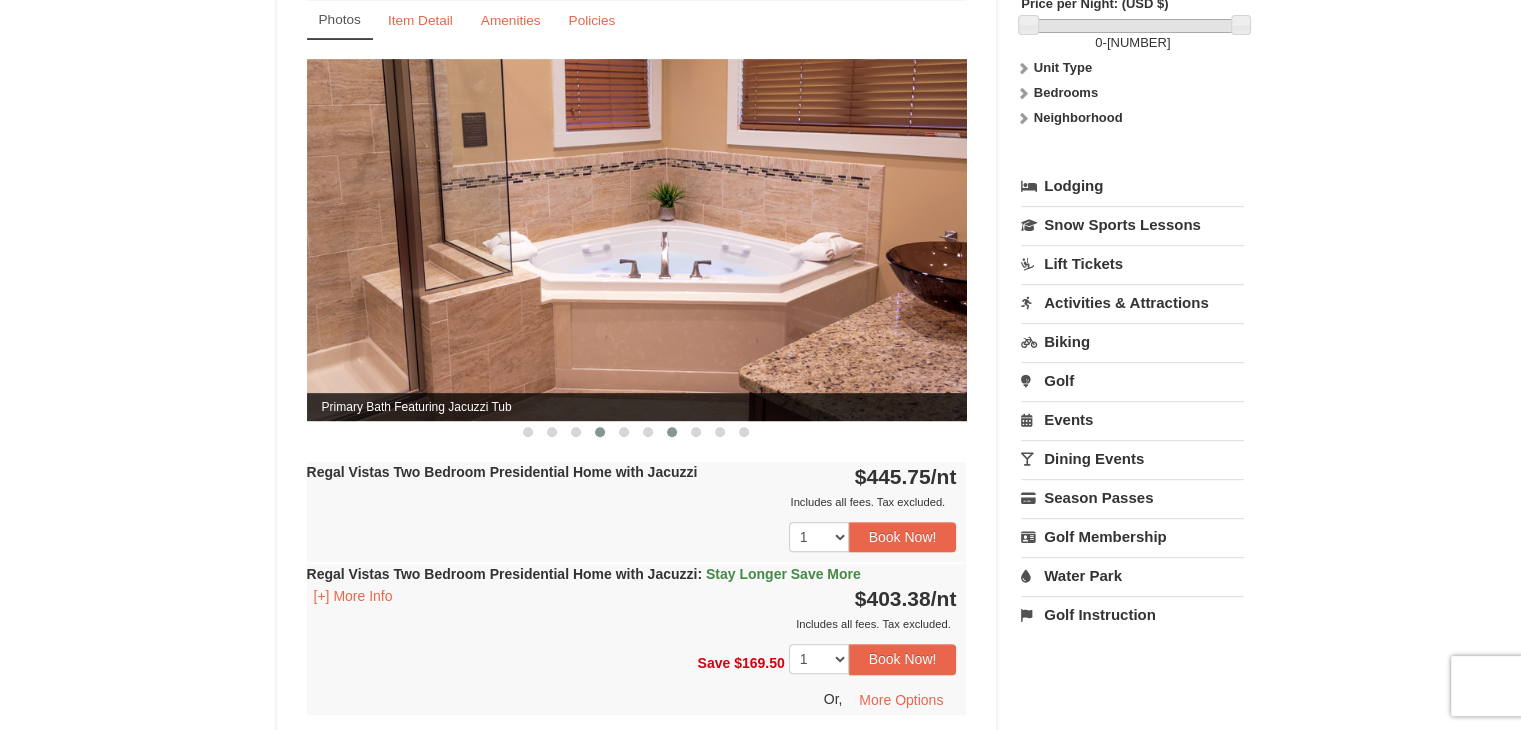 click at bounding box center (672, 432) 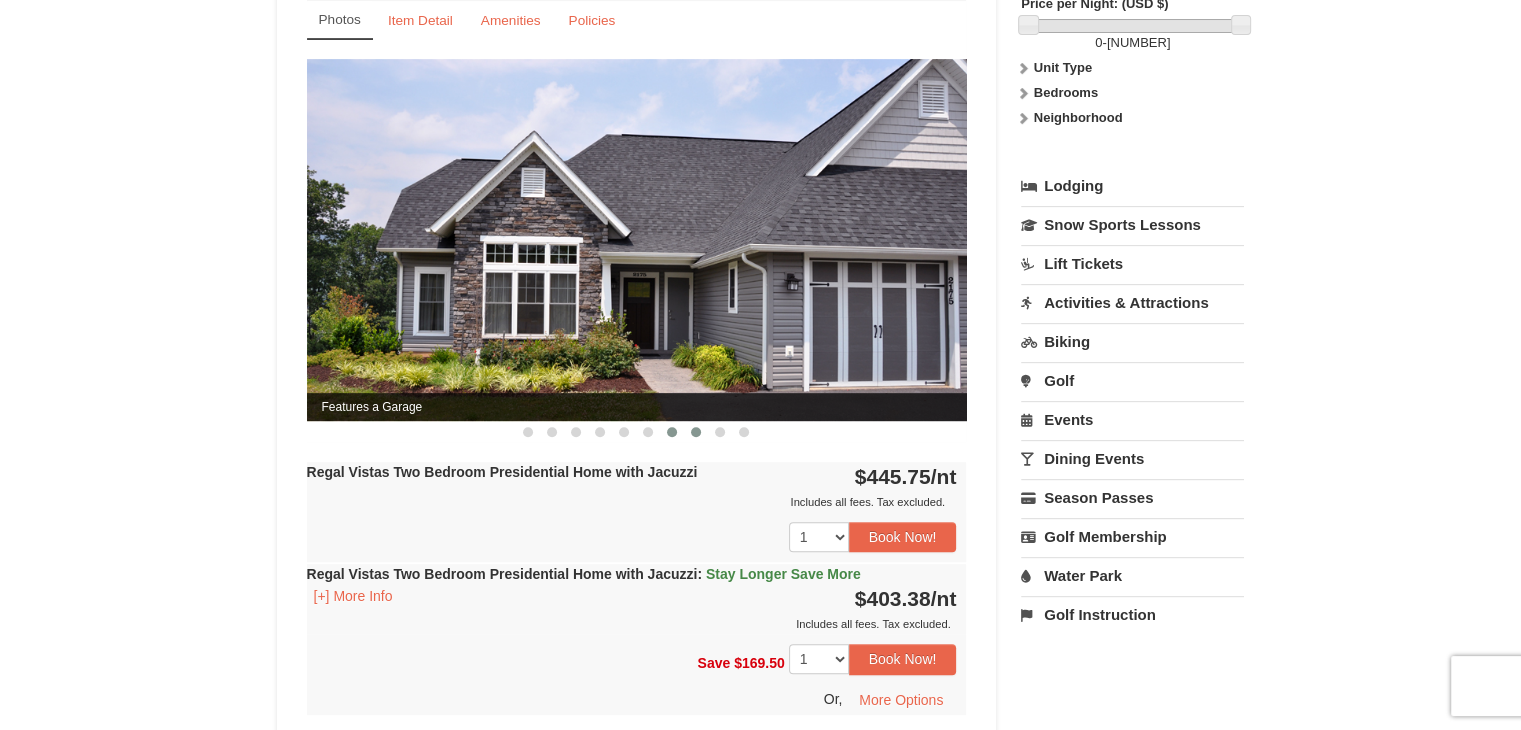 click at bounding box center [696, 432] 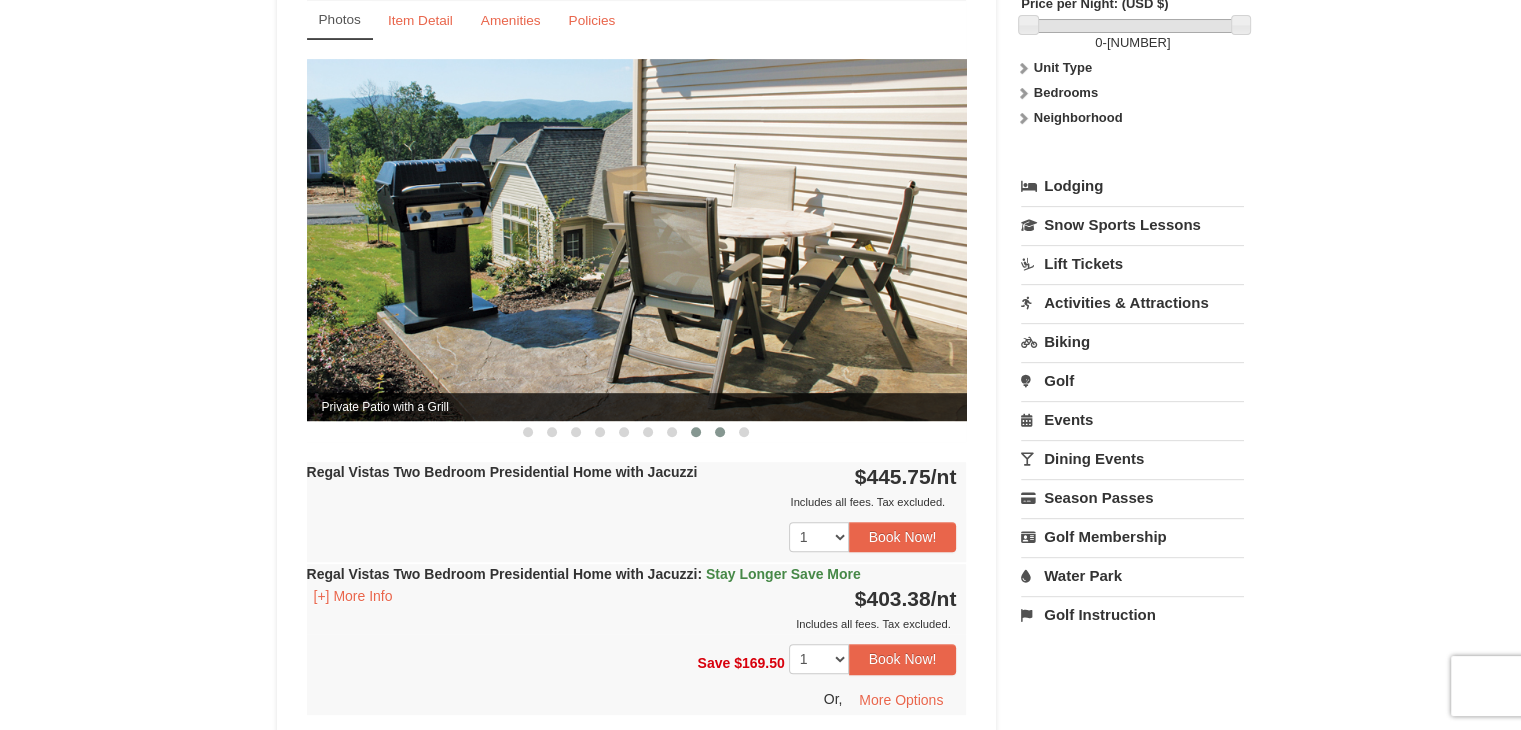 click at bounding box center [720, 432] 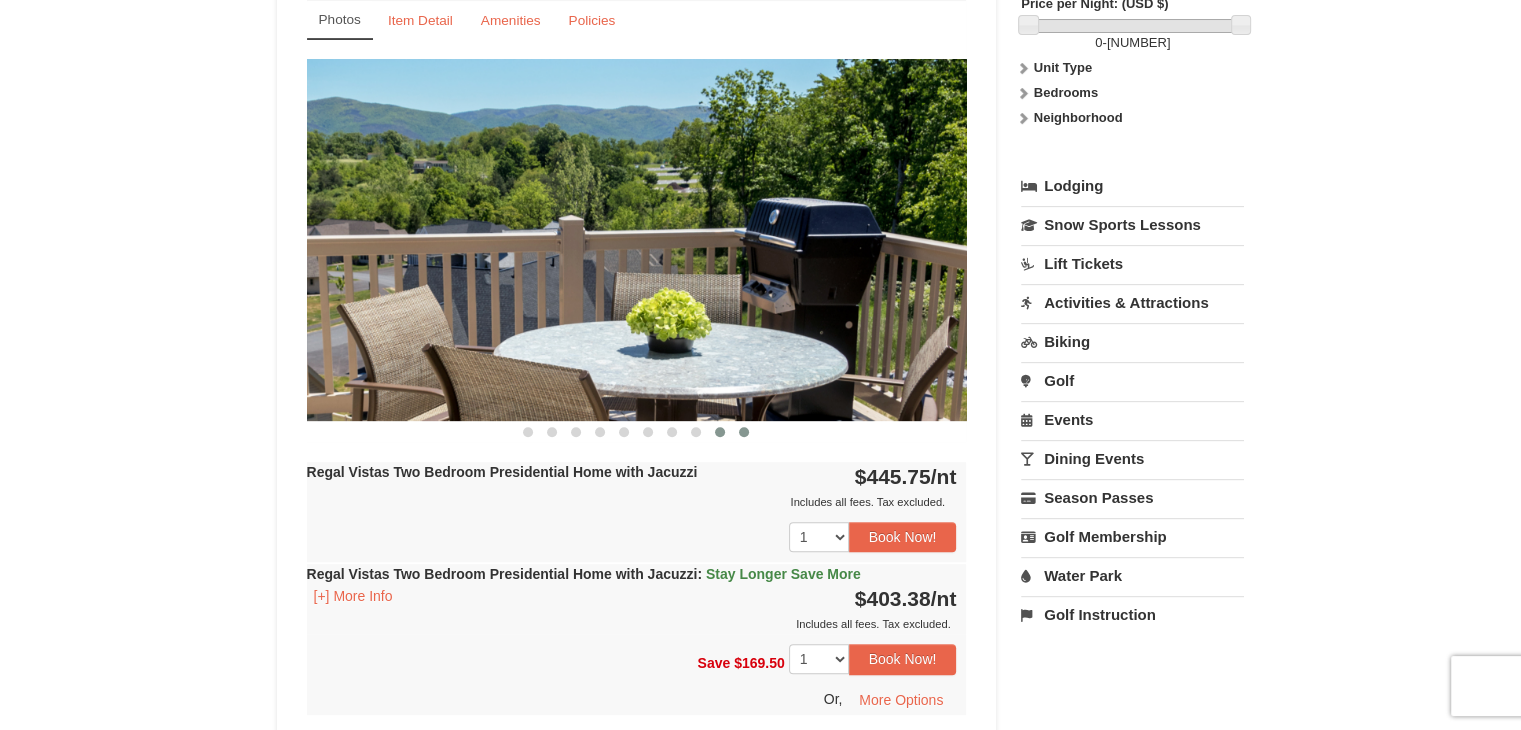 click at bounding box center (744, 432) 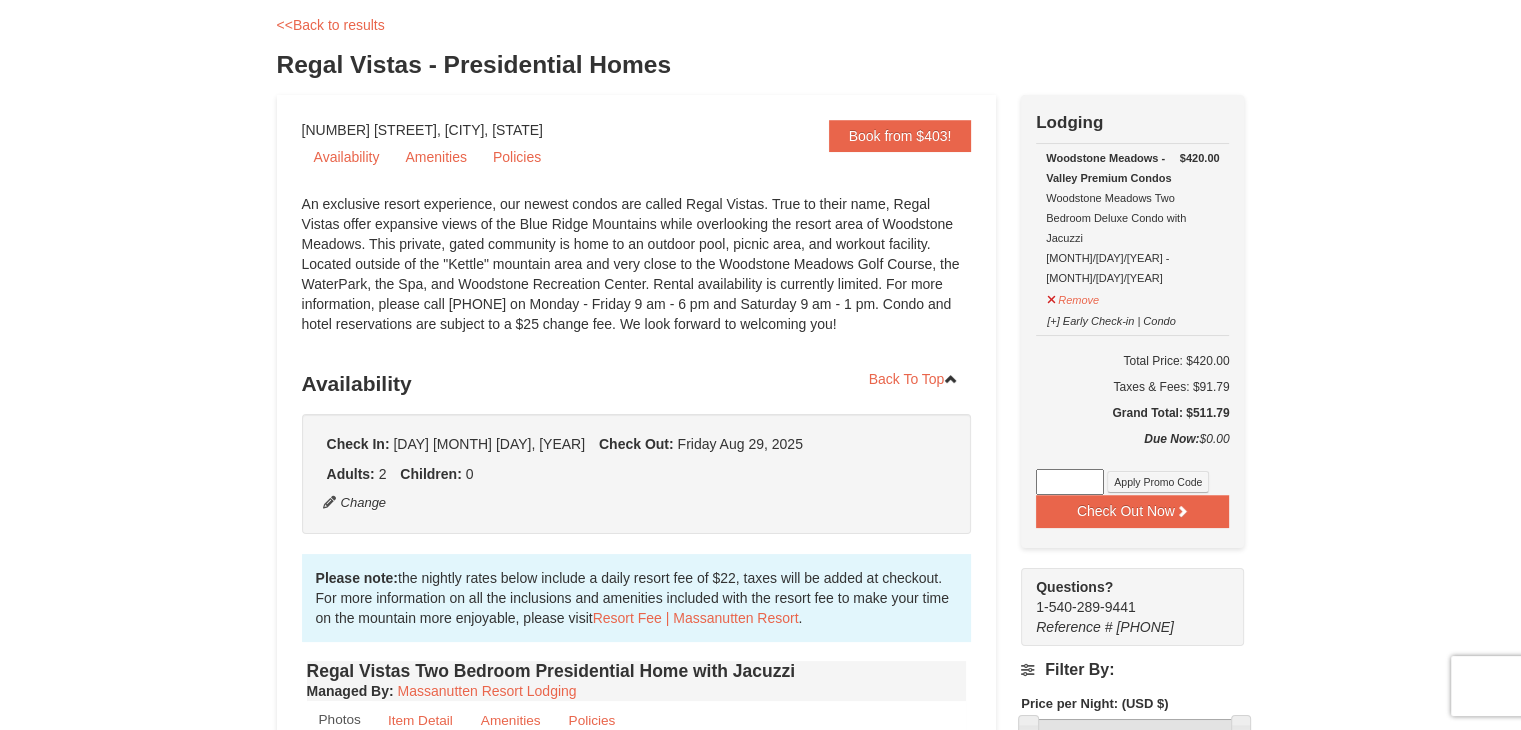 scroll, scrollTop: 0, scrollLeft: 0, axis: both 